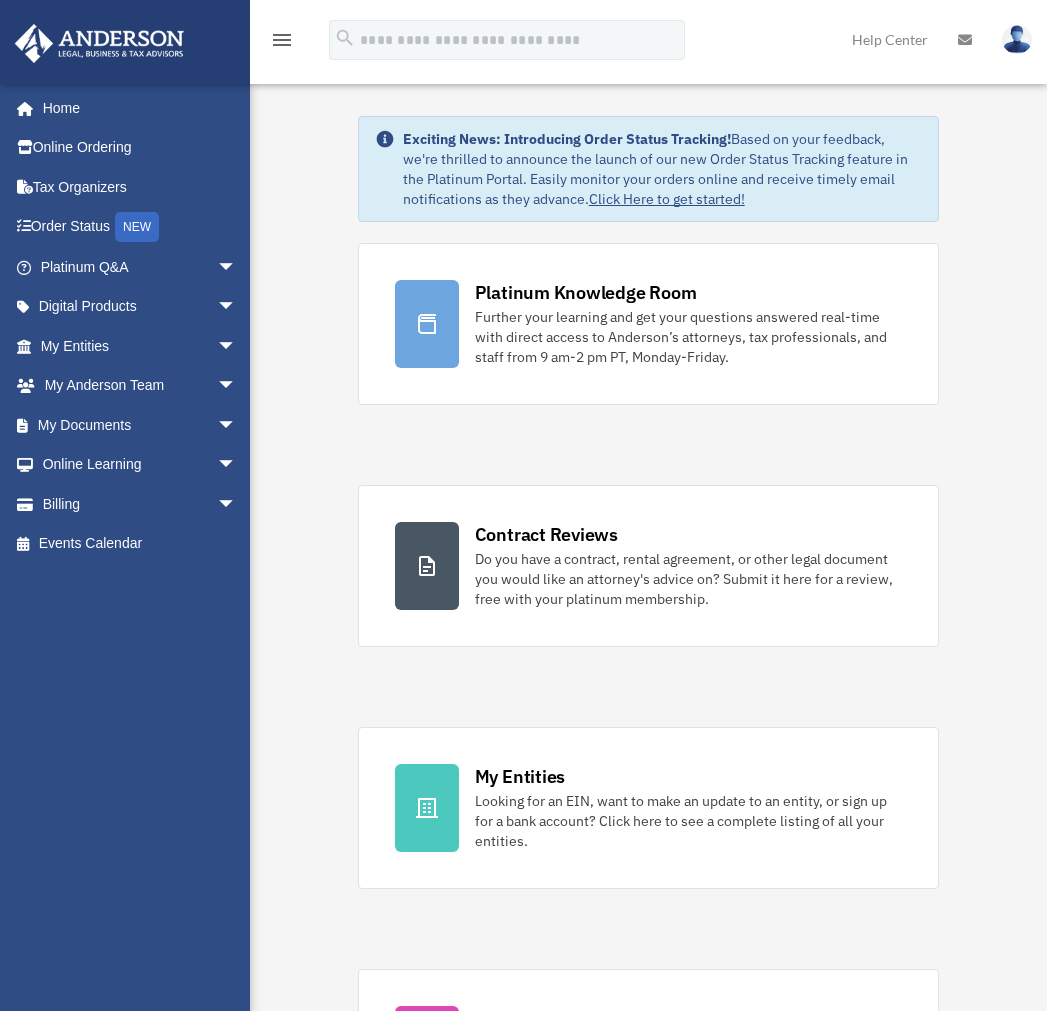 scroll, scrollTop: 0, scrollLeft: 0, axis: both 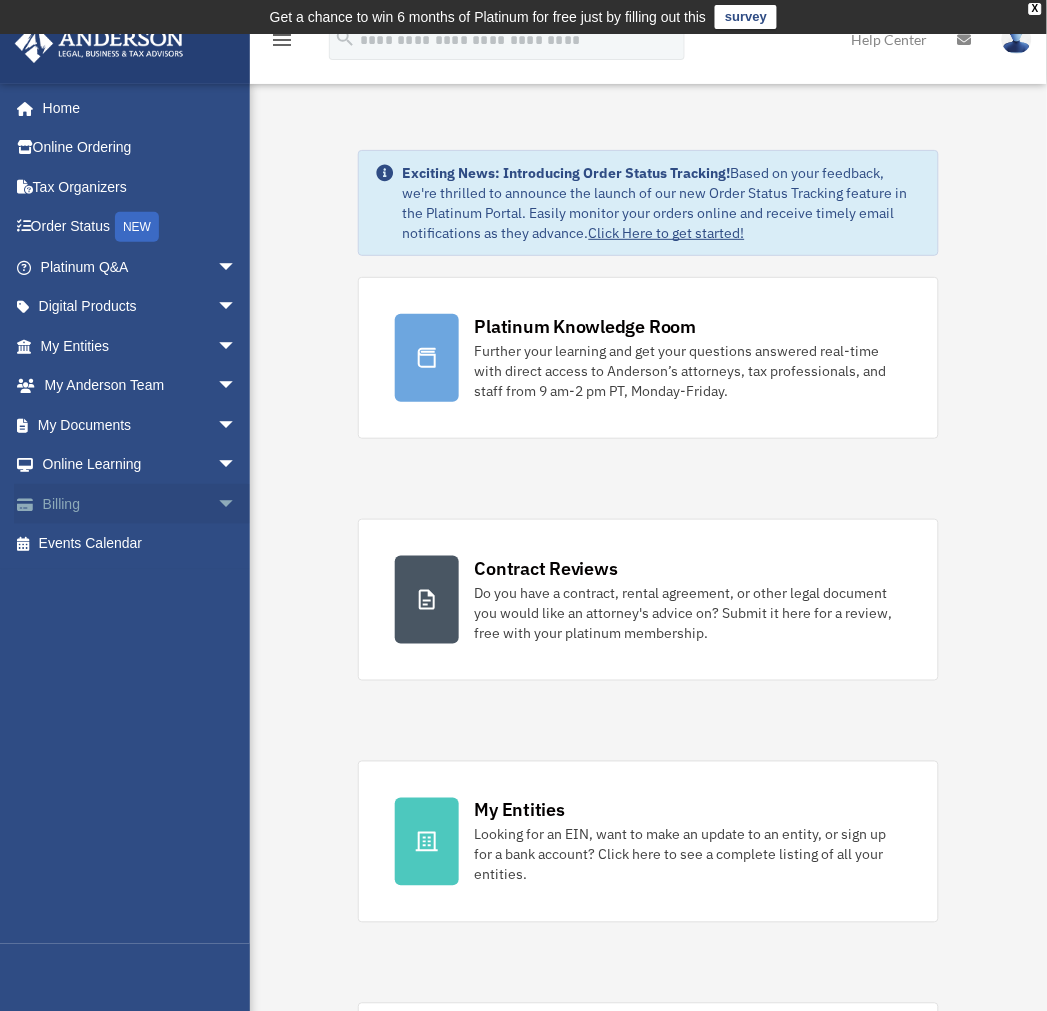 click on "arrow_drop_down" at bounding box center (237, 504) 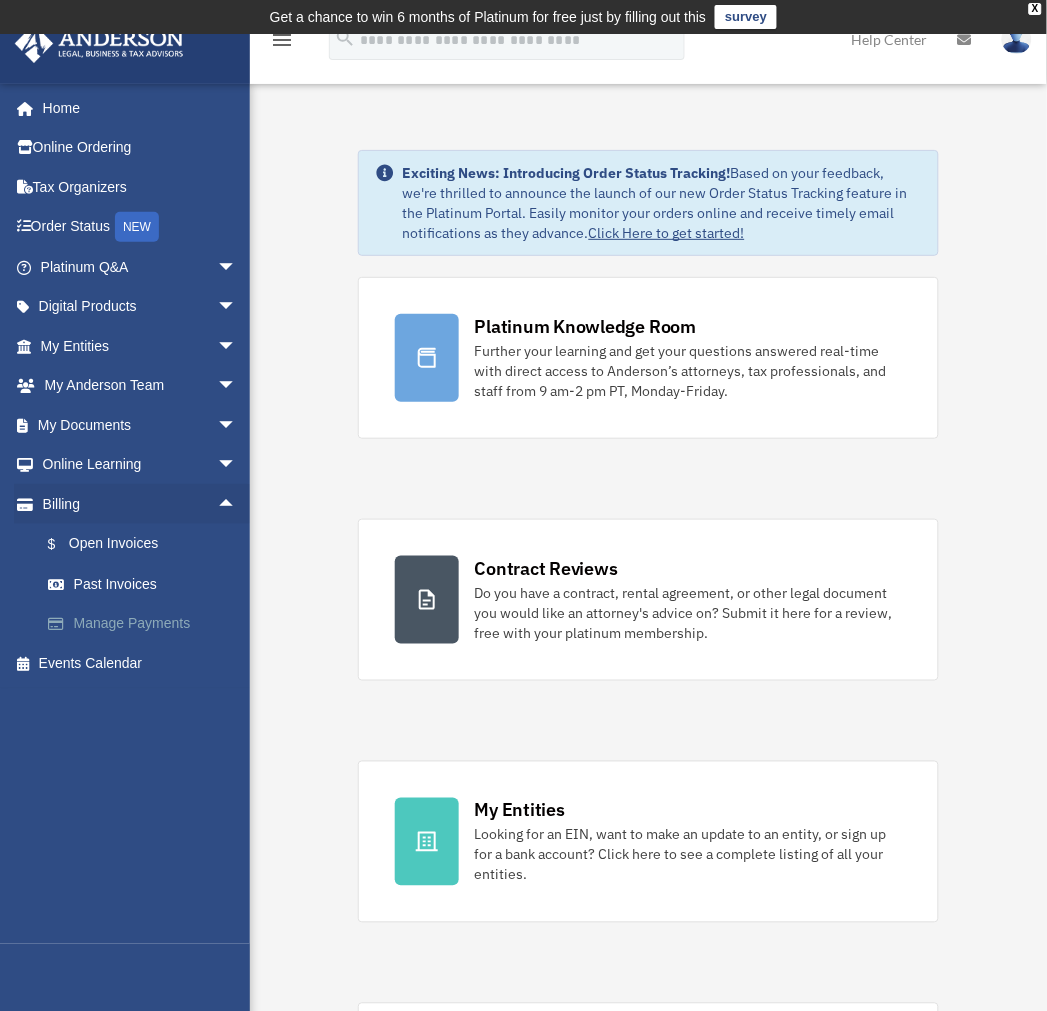 click on "Manage Payments" at bounding box center (147, 624) 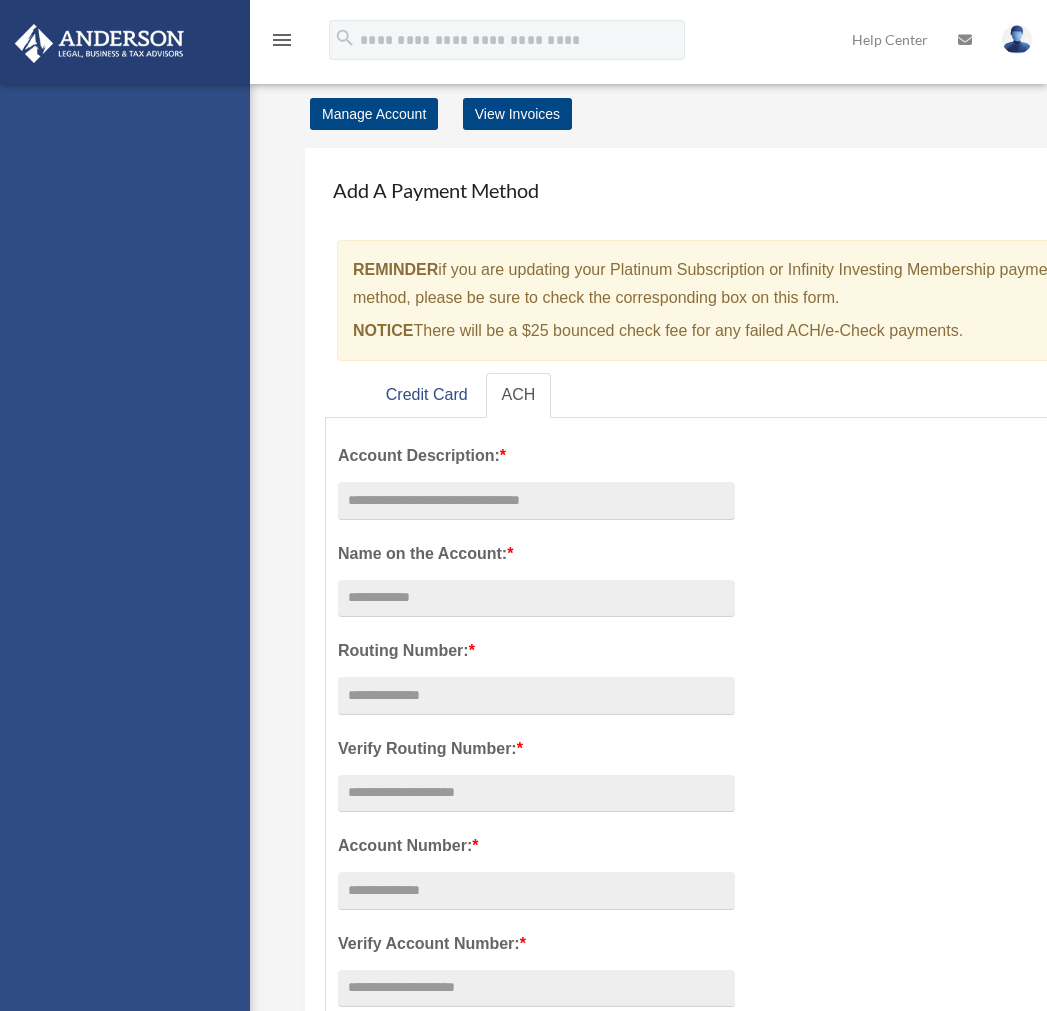 scroll, scrollTop: 0, scrollLeft: 0, axis: both 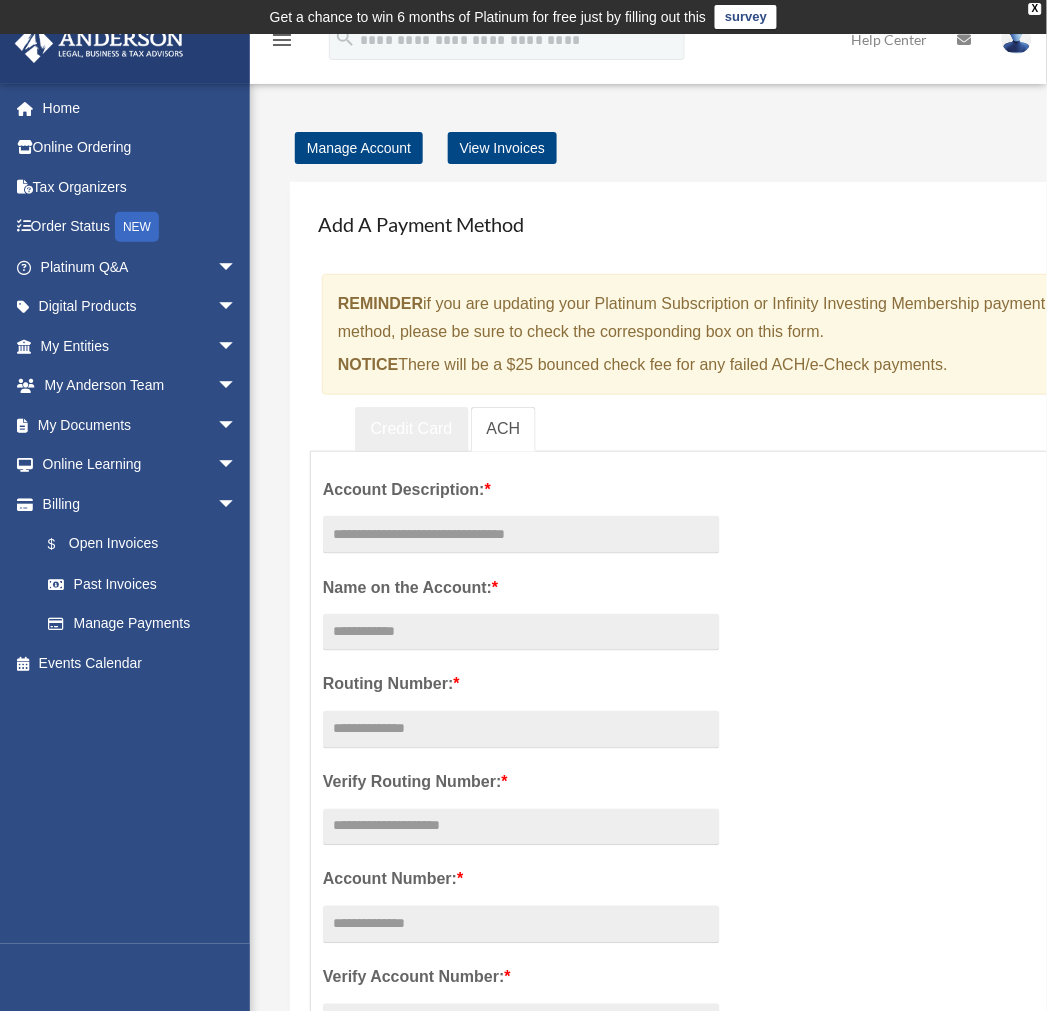 click on "Credit Card" at bounding box center (412, 429) 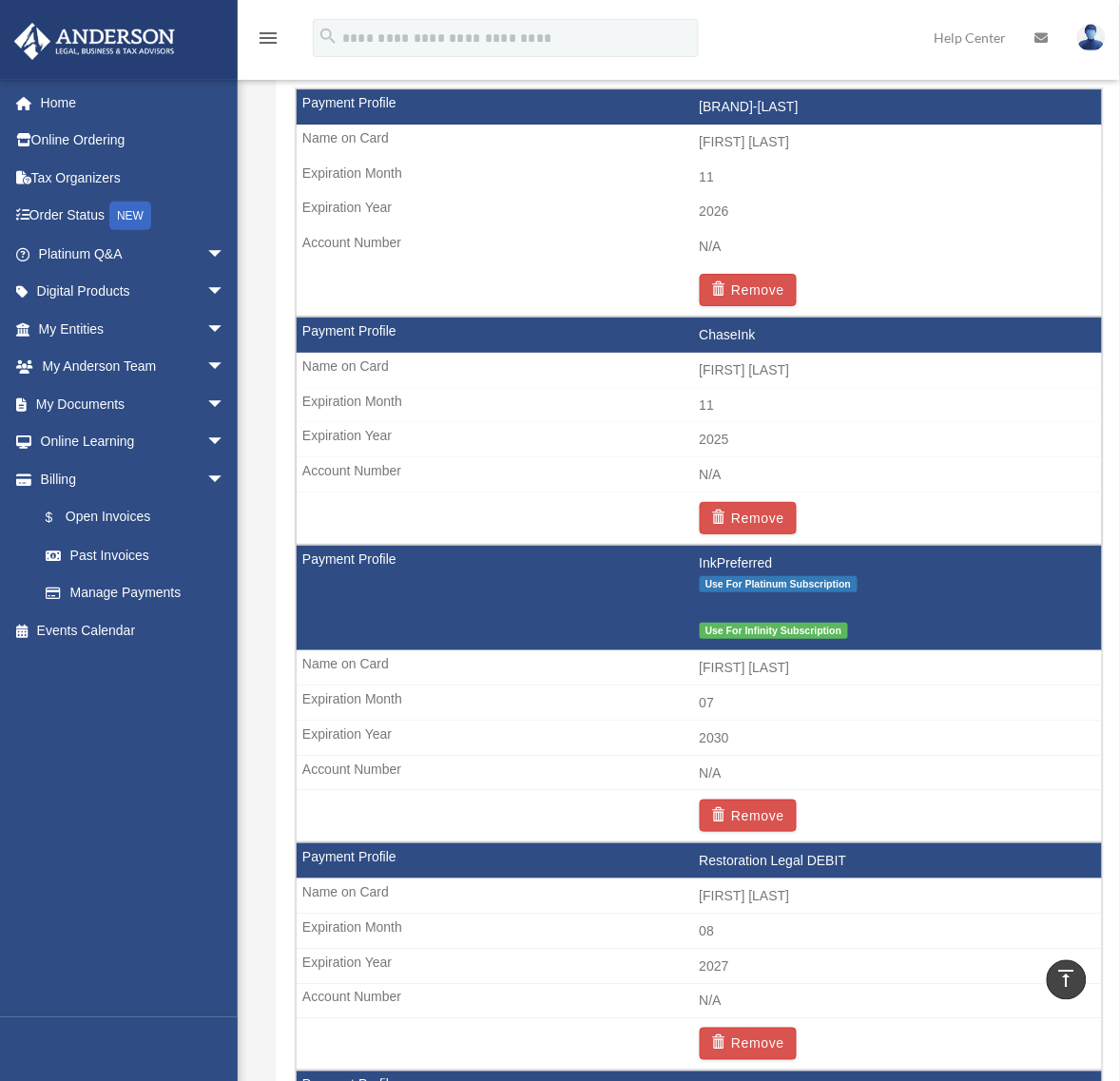 scroll, scrollTop: 1294, scrollLeft: 0, axis: vertical 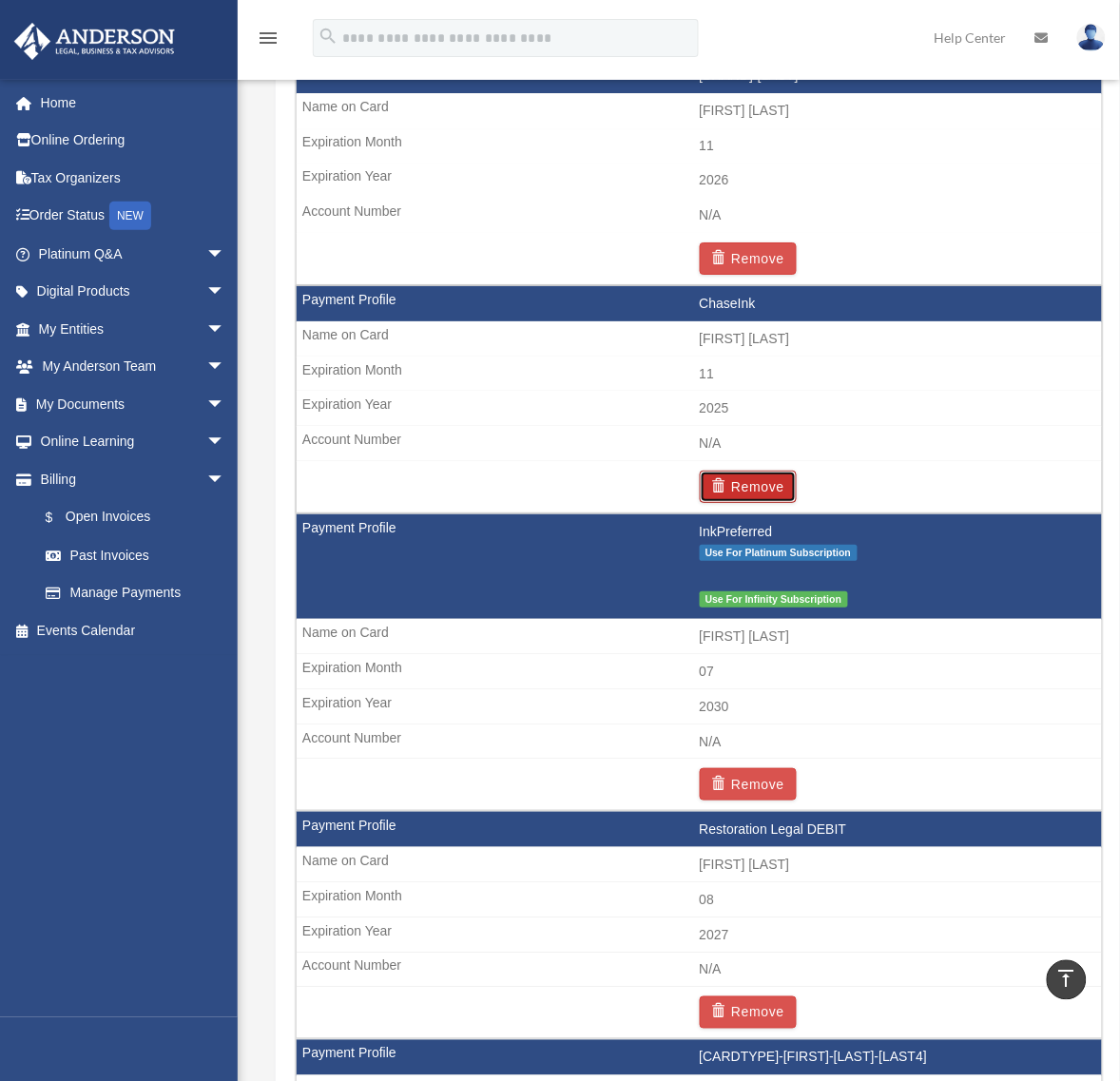 click on "Remove" at bounding box center (748, 487) 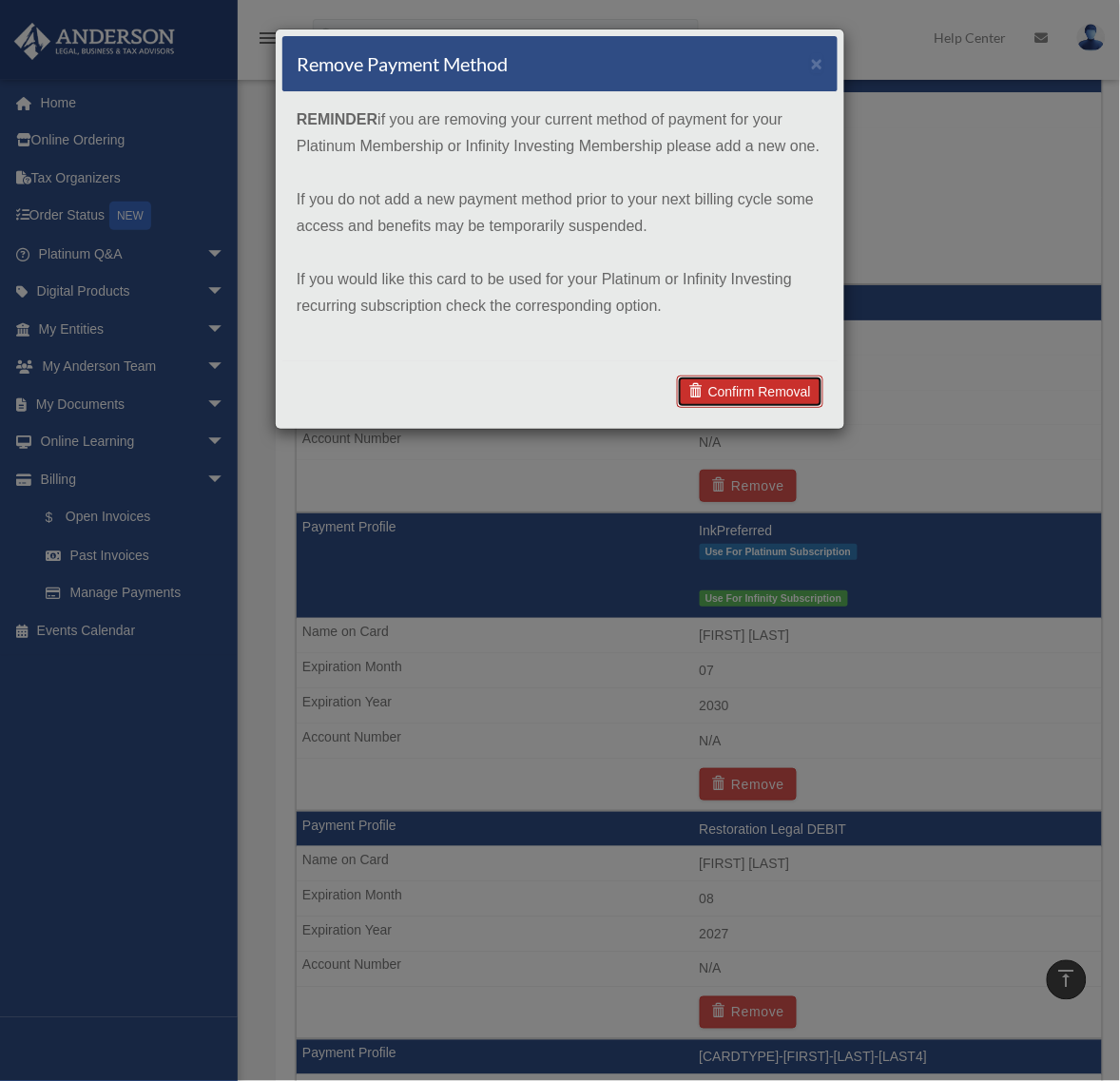 click on "Confirm Removal" at bounding box center [750, 392] 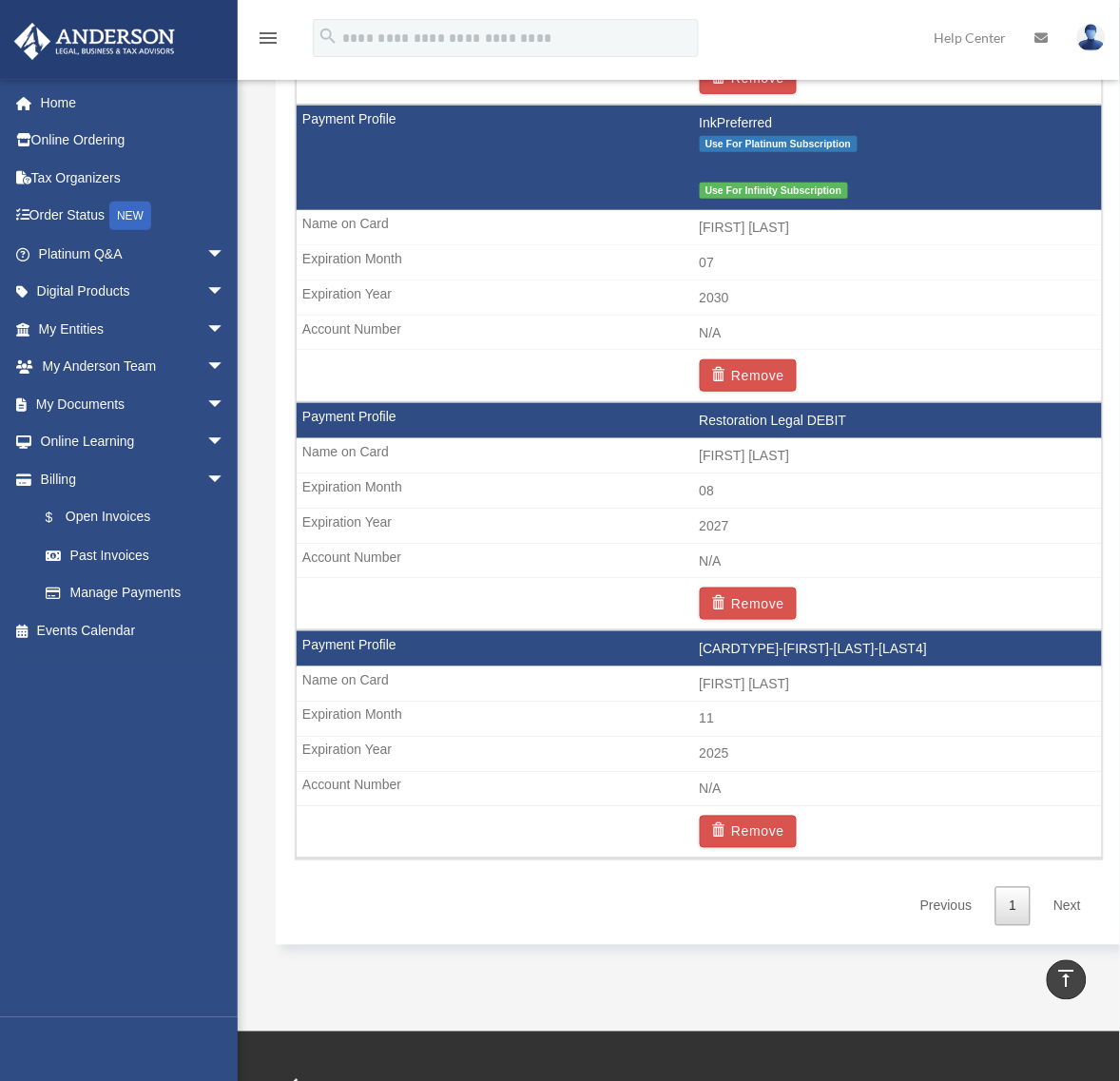 scroll, scrollTop: 1608, scrollLeft: 0, axis: vertical 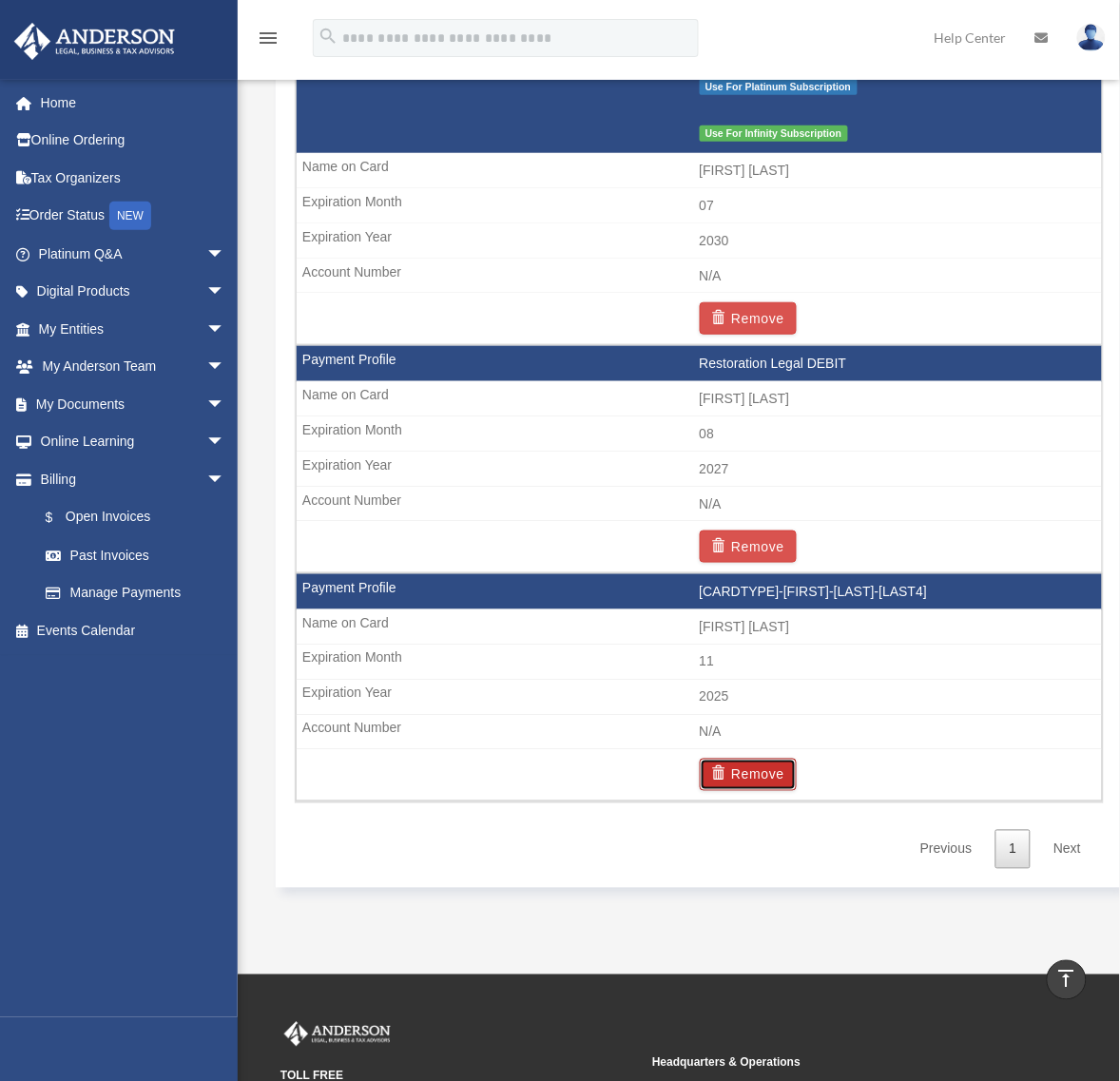 click on "Remove" at bounding box center [748, 775] 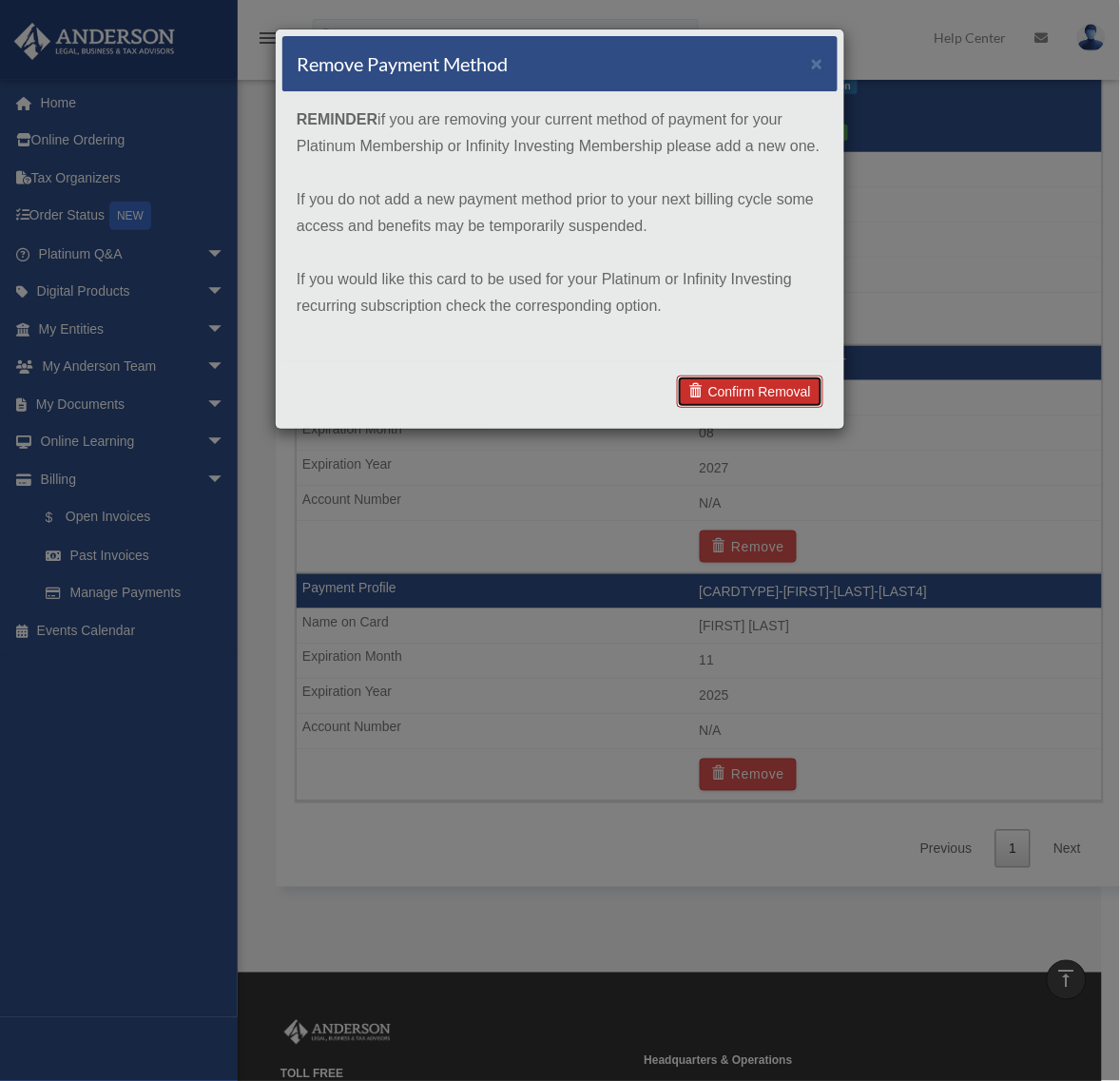 click on "Confirm Removal" at bounding box center (750, 392) 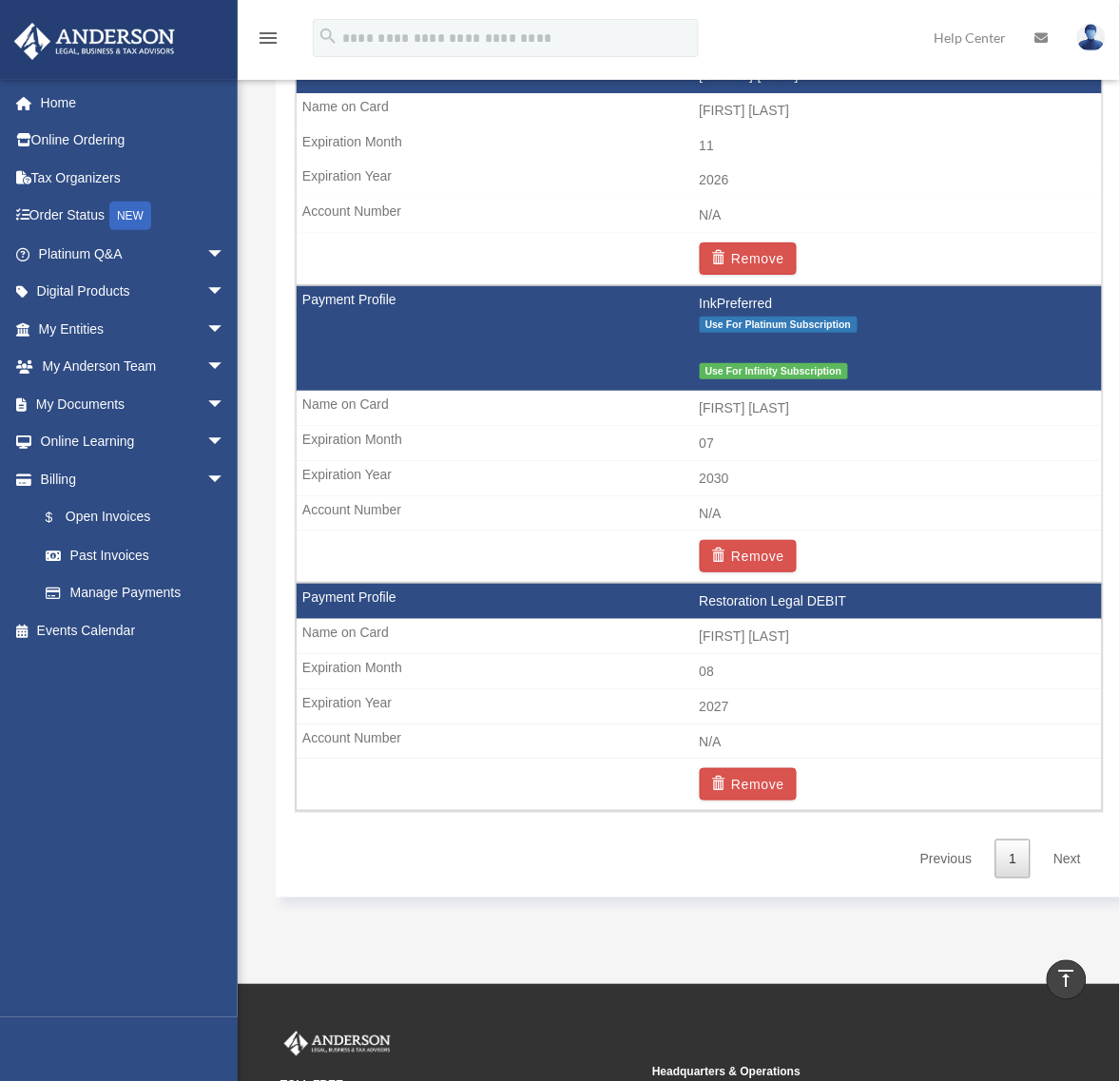 scroll, scrollTop: 1013, scrollLeft: 0, axis: vertical 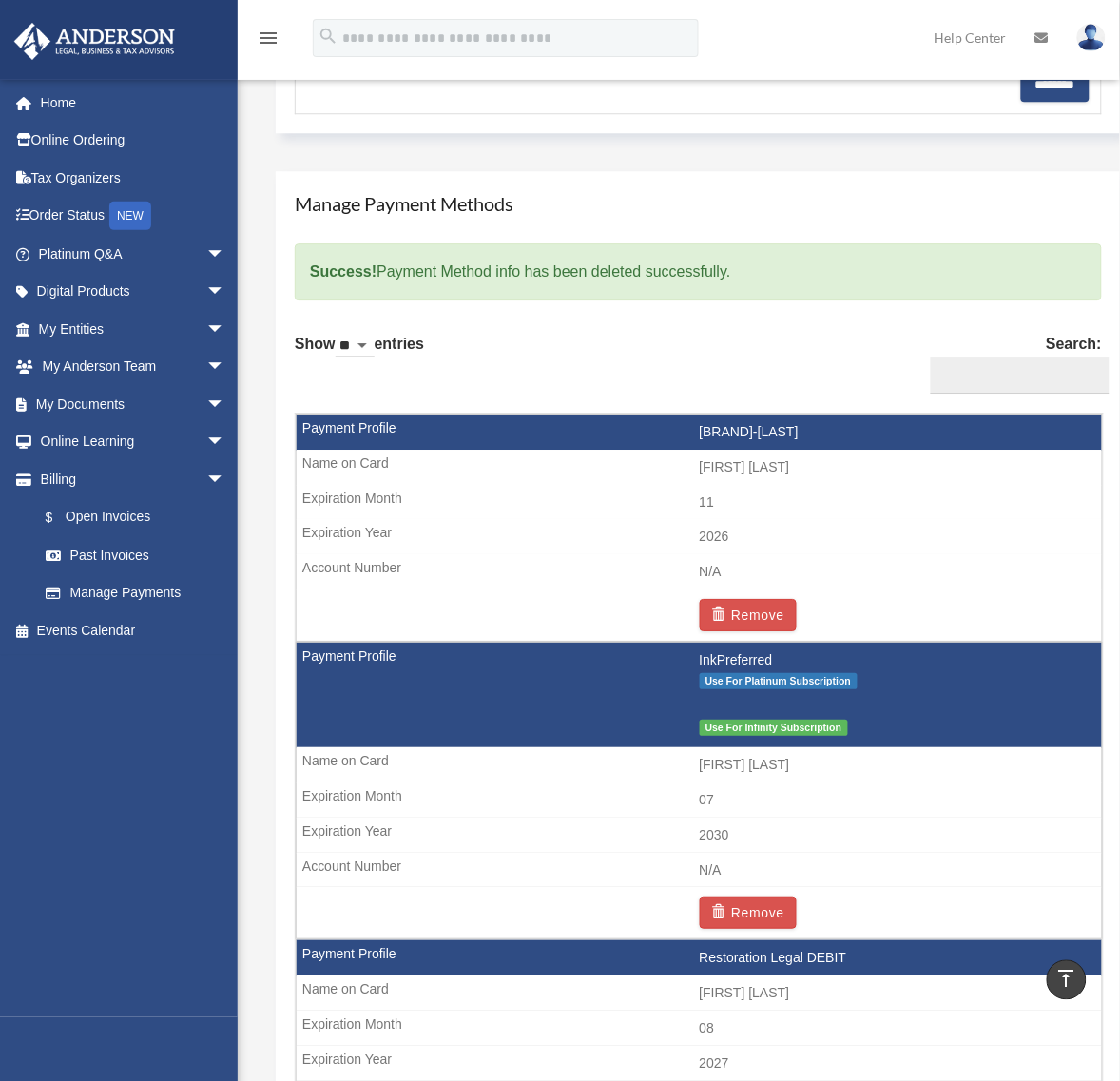 click on "InkPreferred Use For Platinum Subscription Use For Infinity Subscription" at bounding box center (699, 695) 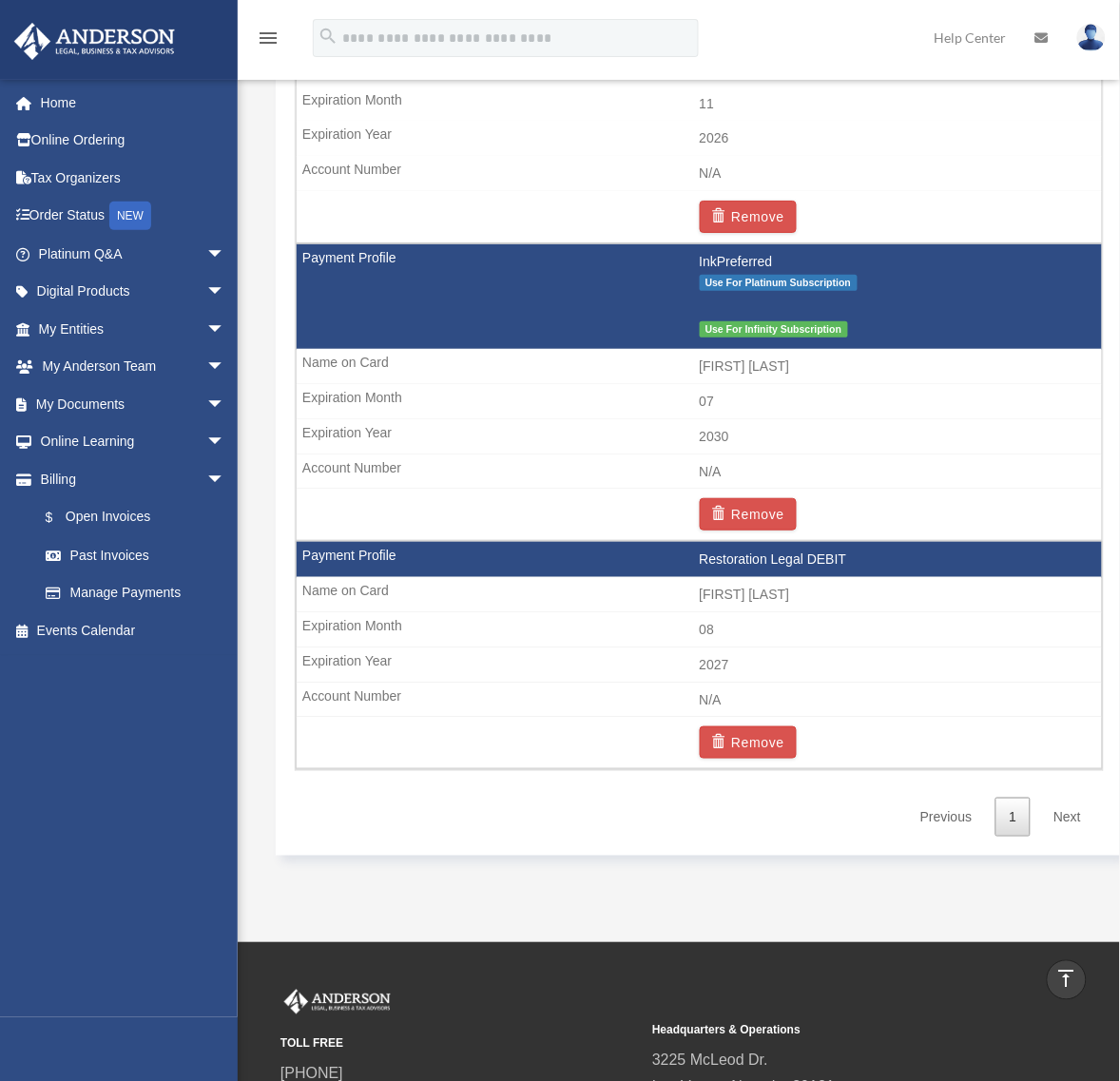 scroll, scrollTop: 1370, scrollLeft: 0, axis: vertical 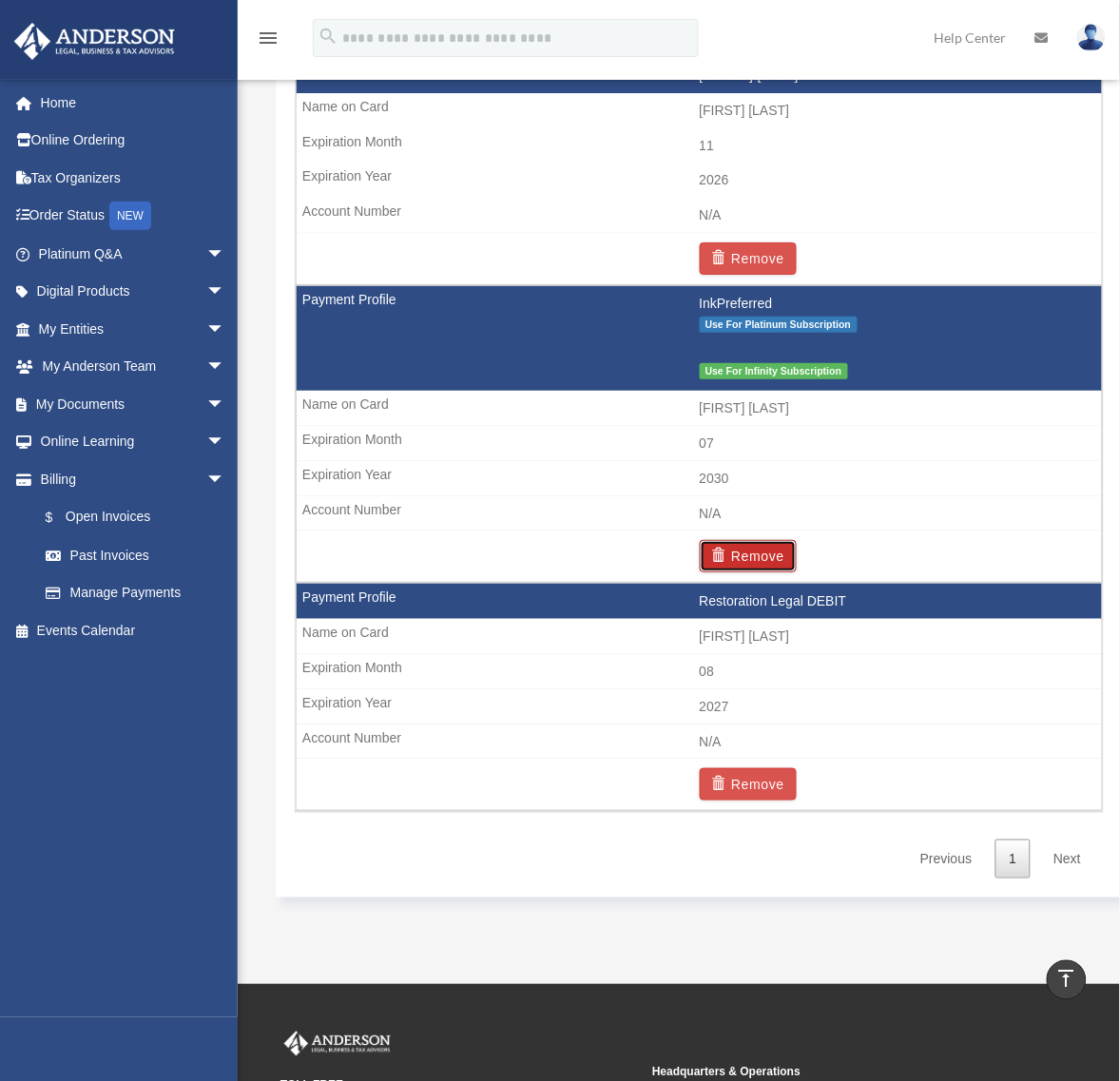 click on "Remove" at bounding box center (748, 556) 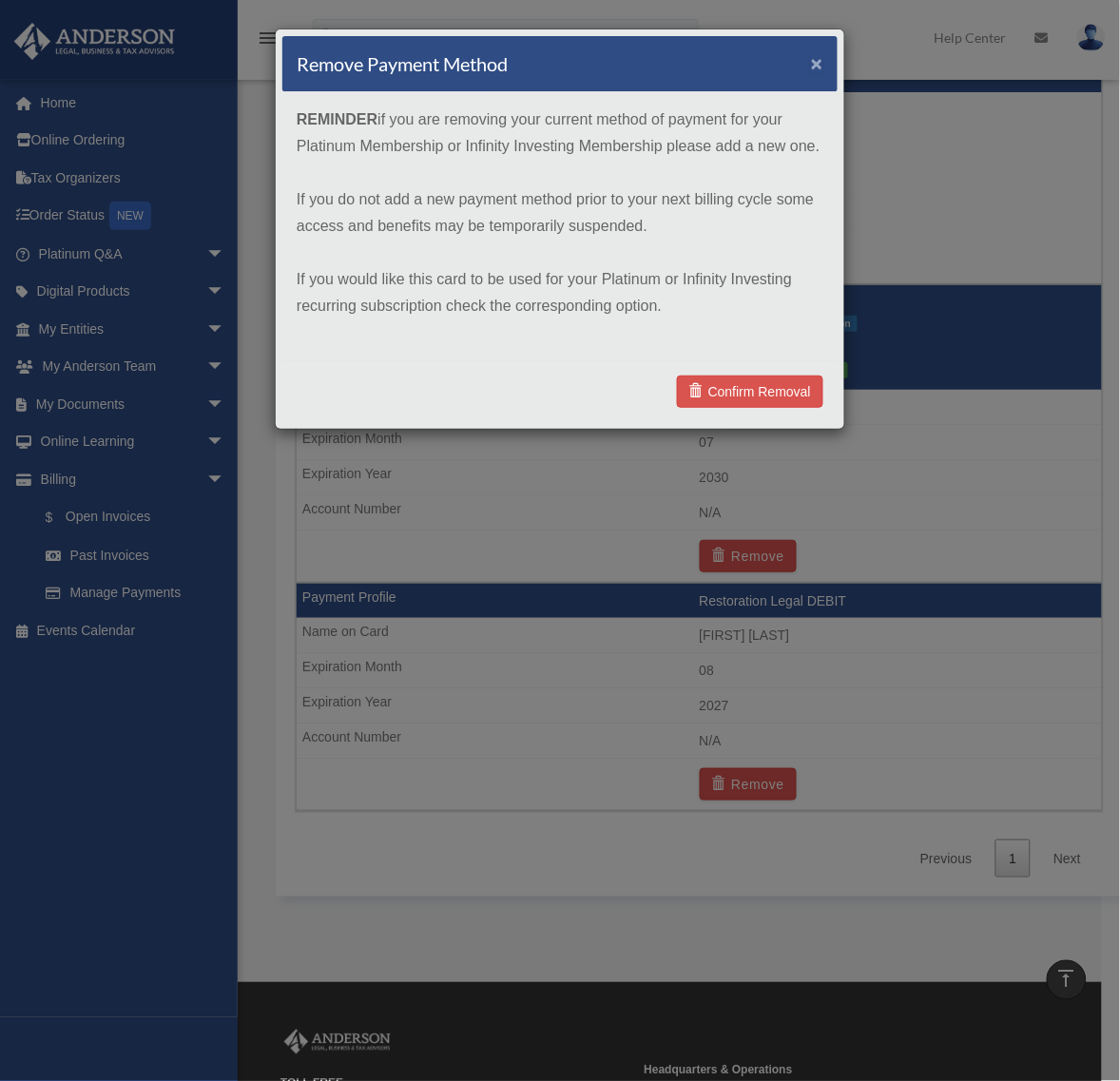 click on "×" at bounding box center [817, 63] 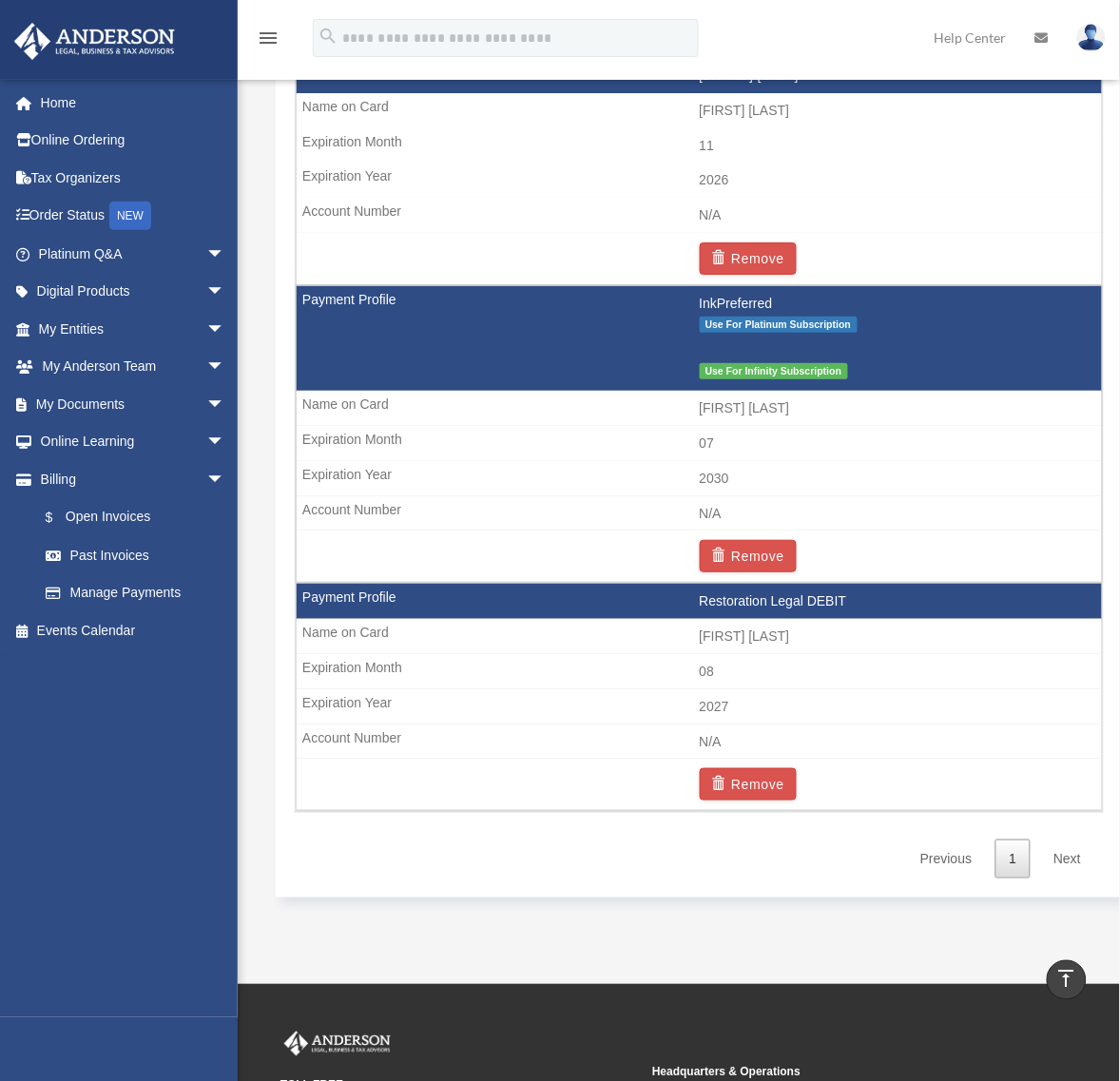click on "N/A" at bounding box center (699, 514) 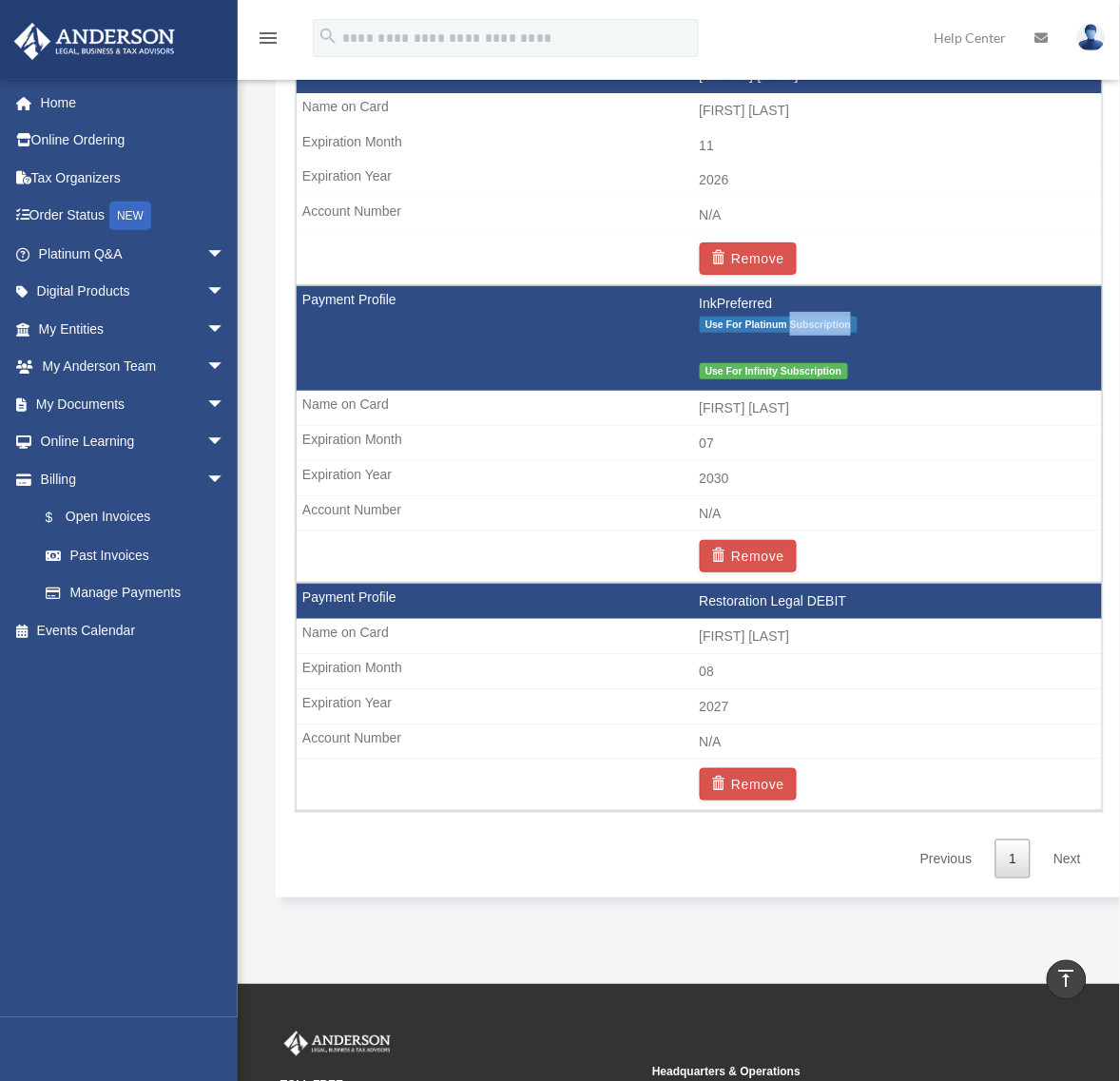 click on "Use For Platinum Subscription" at bounding box center [779, 324] 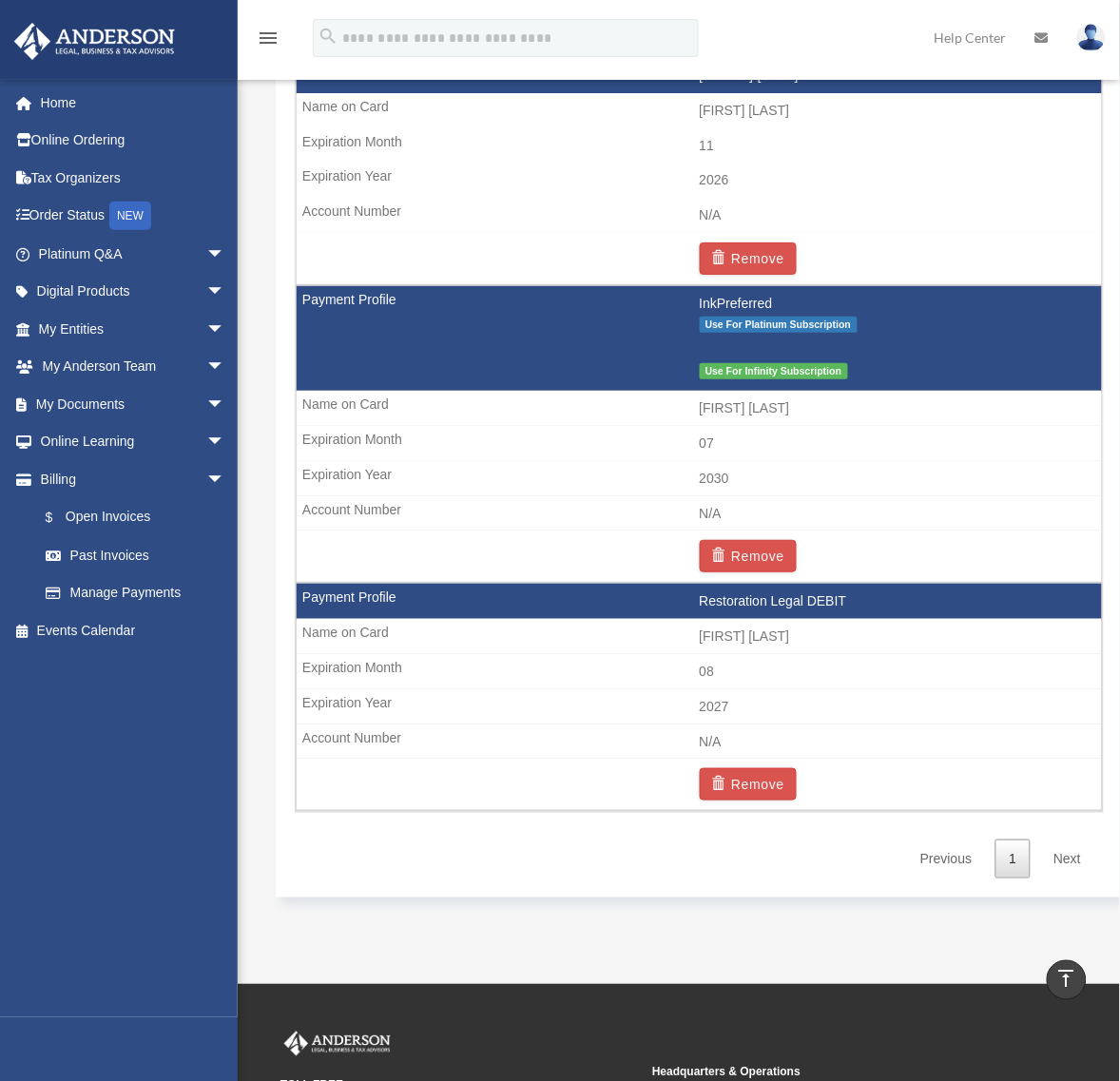 click on "Jonathan Baeza" at bounding box center (699, 637) 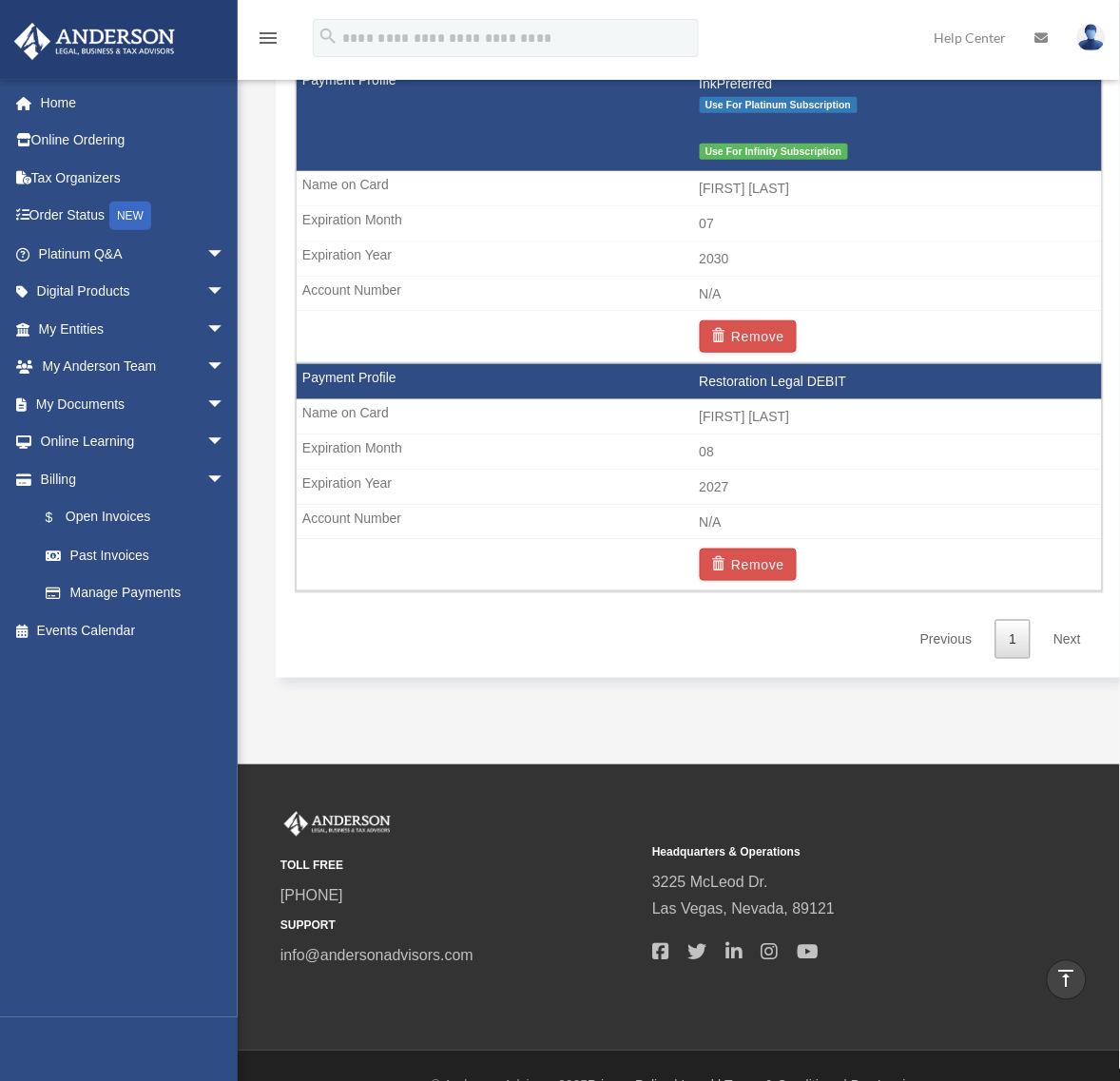 scroll, scrollTop: 1608, scrollLeft: 0, axis: vertical 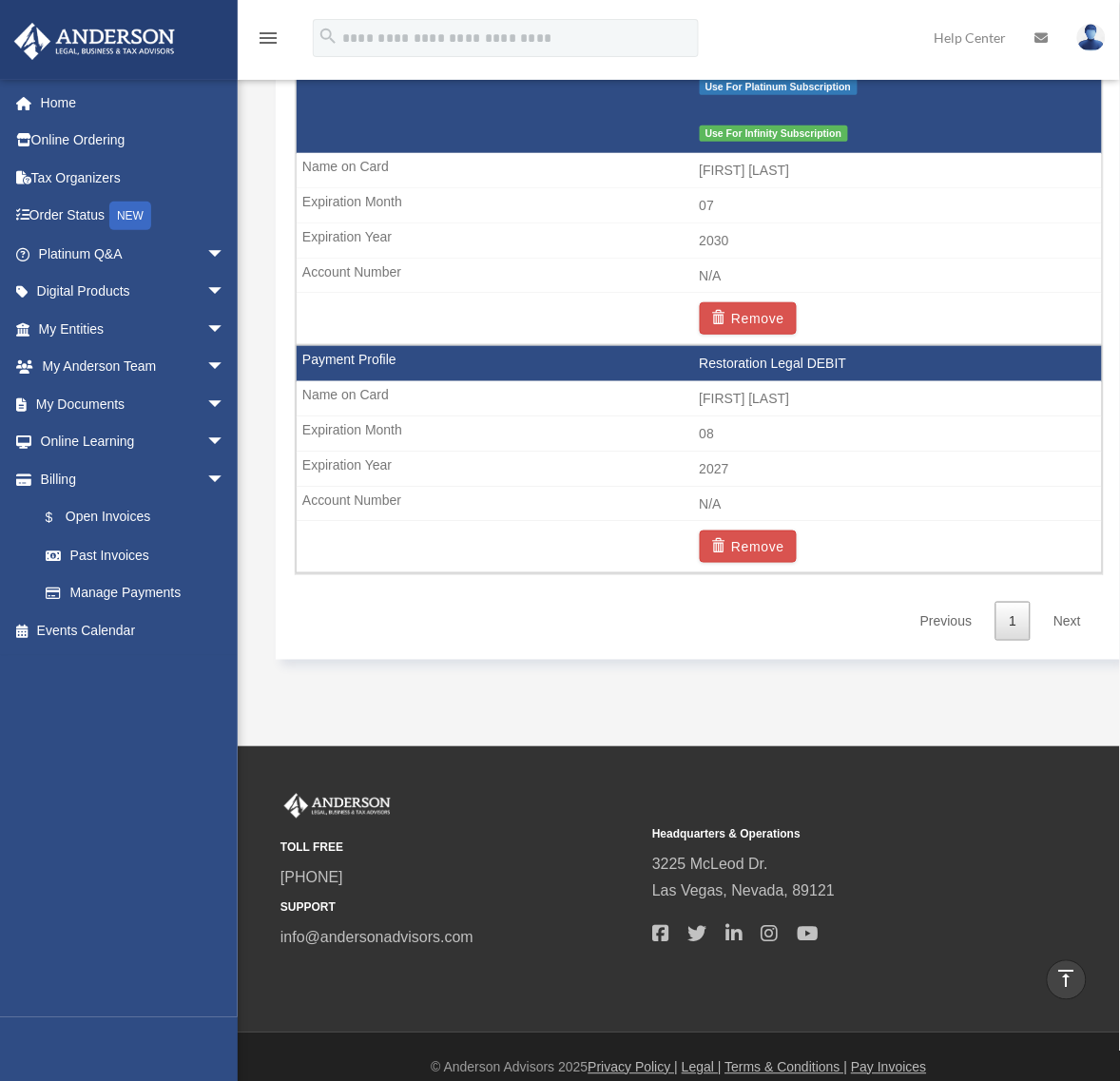 click on "N/A" at bounding box center (699, 505) 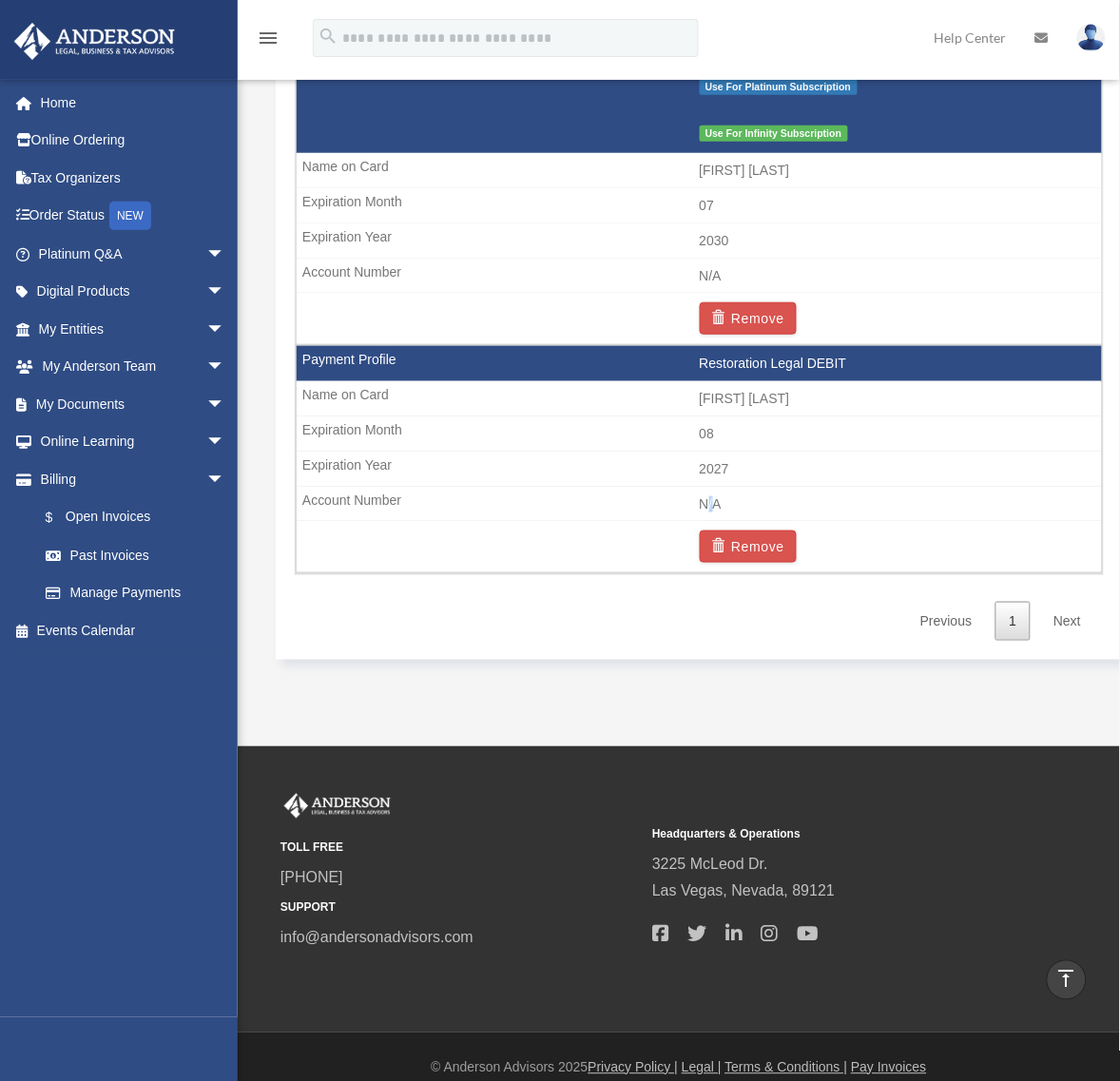 click on "N/A" at bounding box center (699, 505) 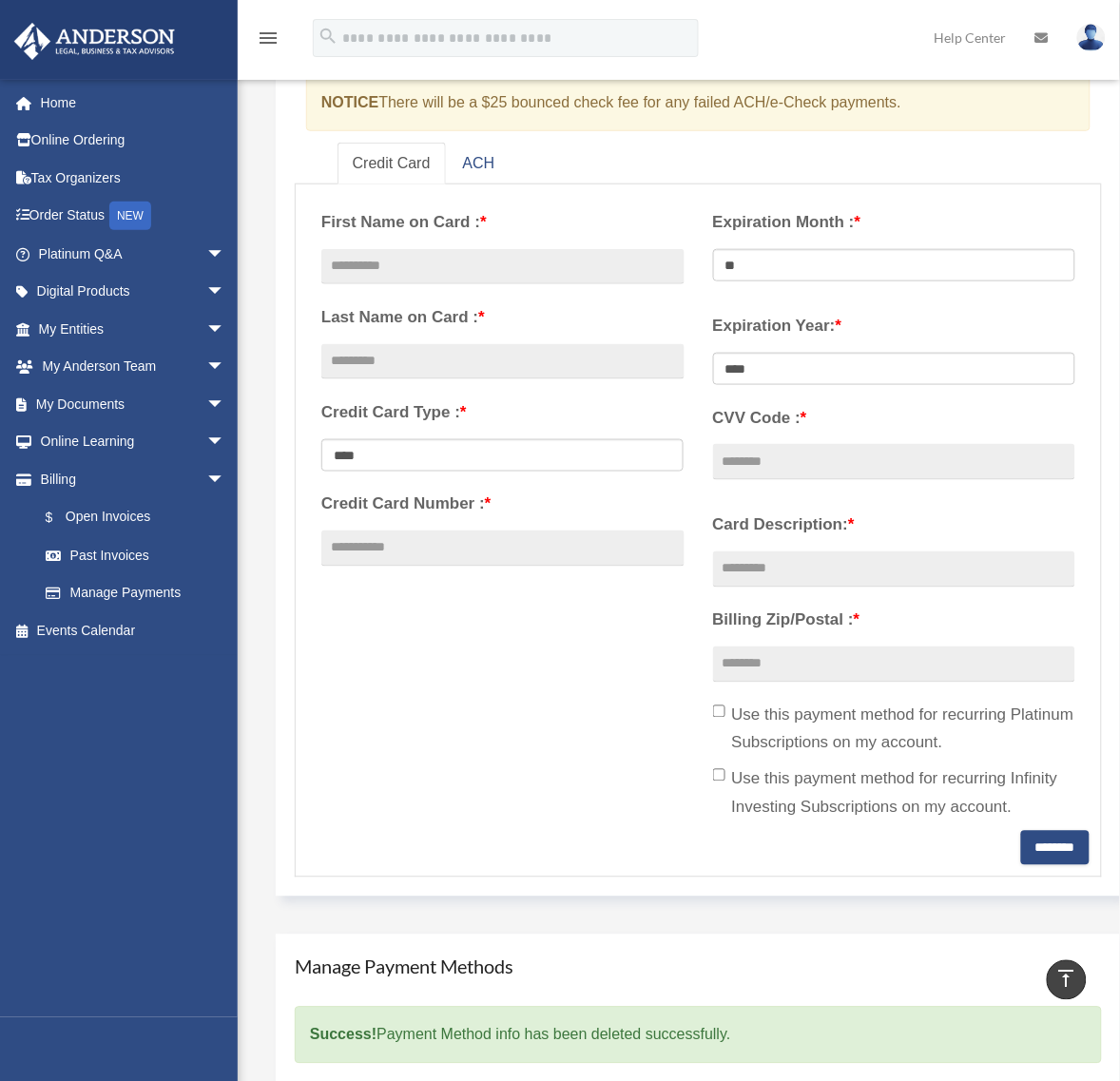 scroll, scrollTop: 0, scrollLeft: 0, axis: both 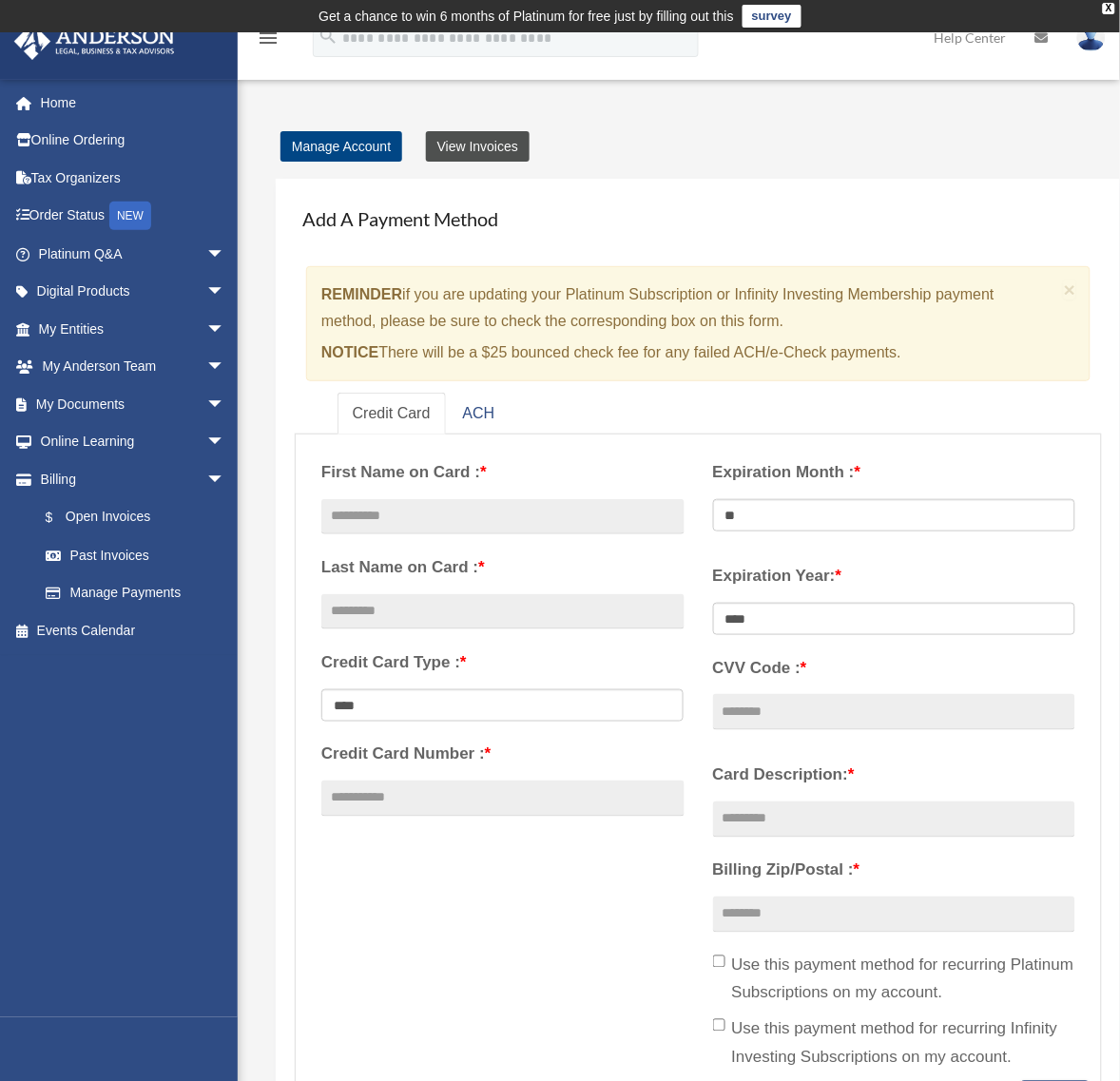 click on "View Invoices" at bounding box center [477, 146] 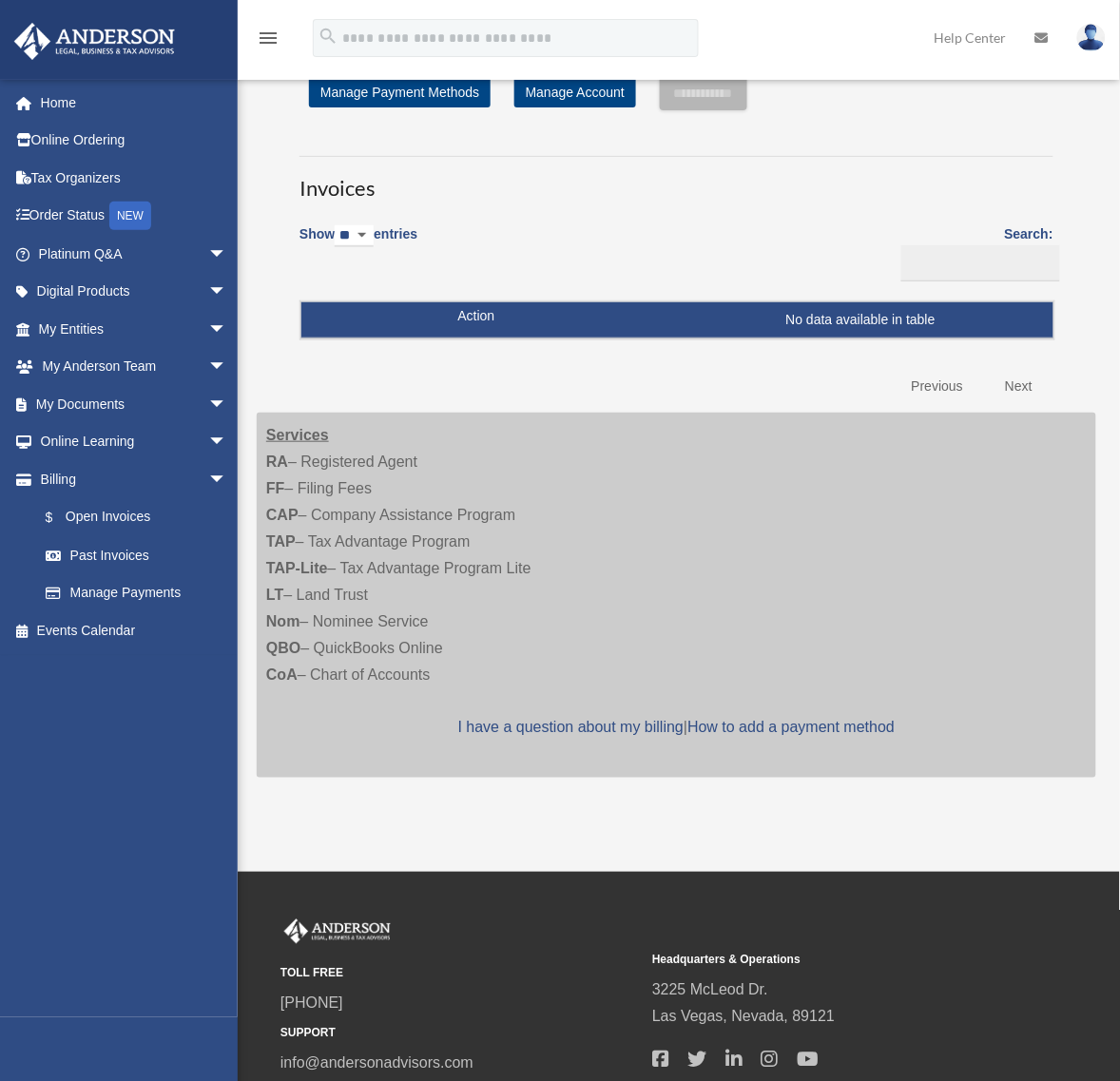 scroll, scrollTop: 0, scrollLeft: 0, axis: both 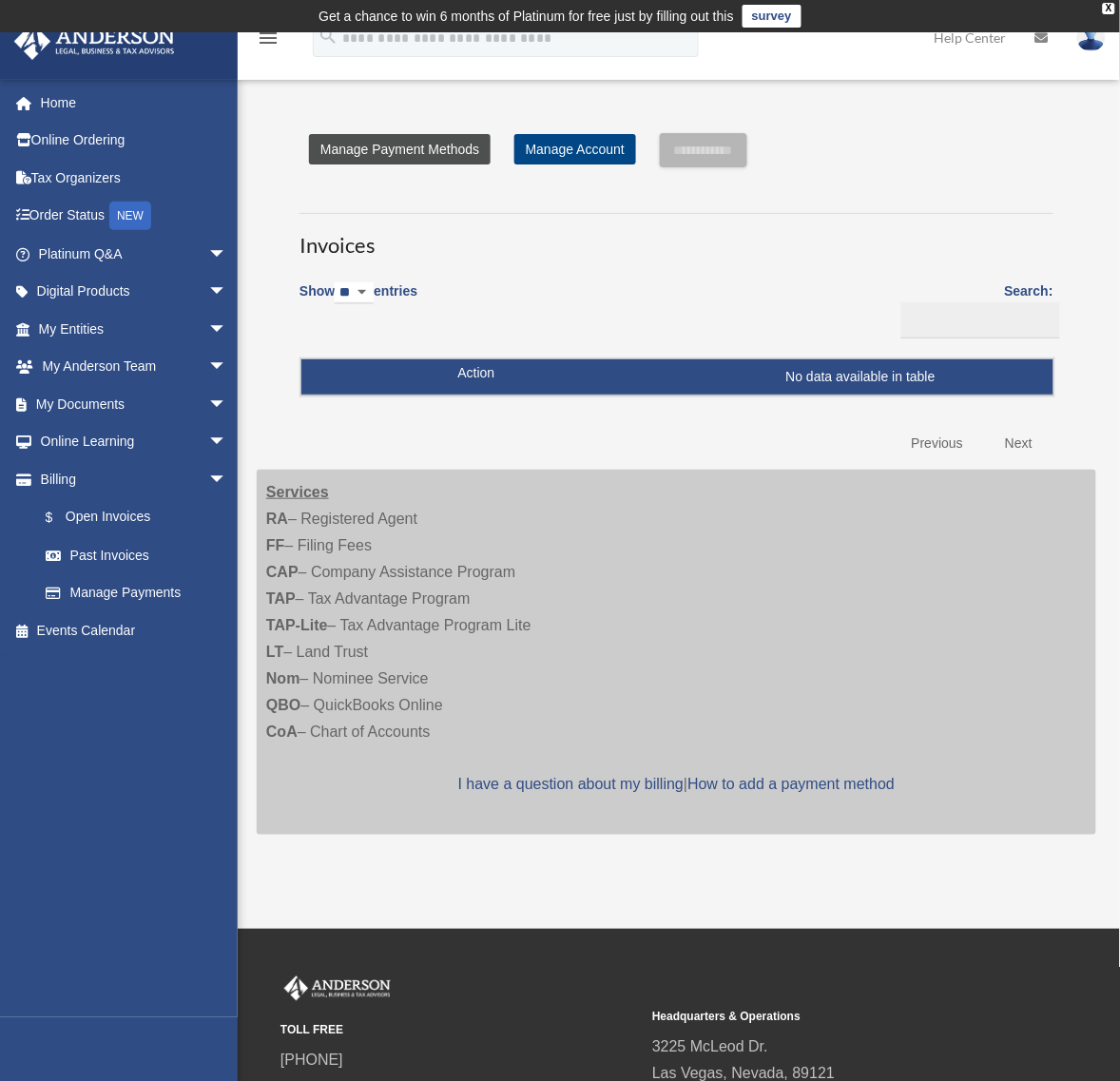 click on "Manage Payment Methods" at bounding box center [399, 149] 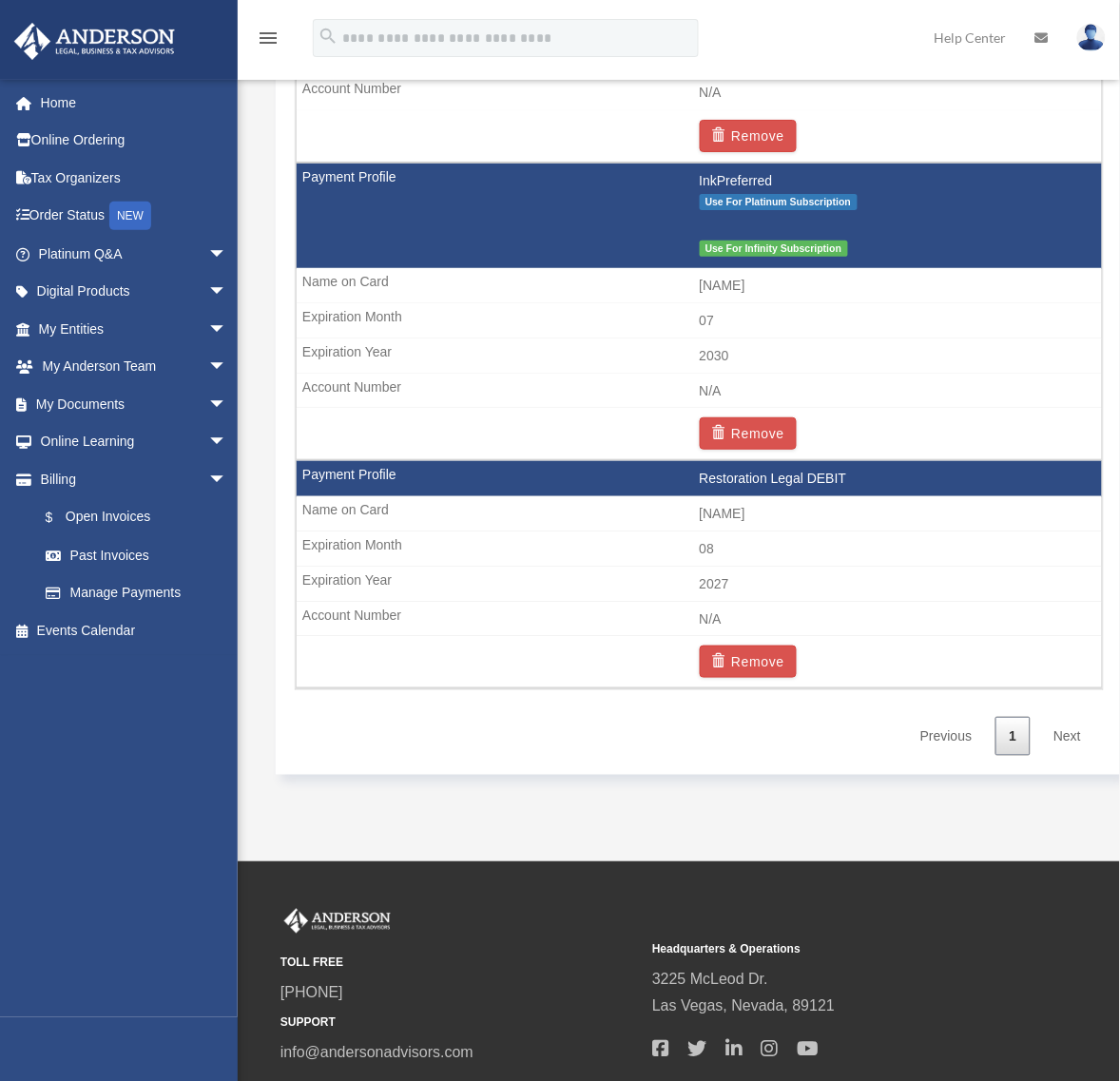 scroll, scrollTop: 1460, scrollLeft: 0, axis: vertical 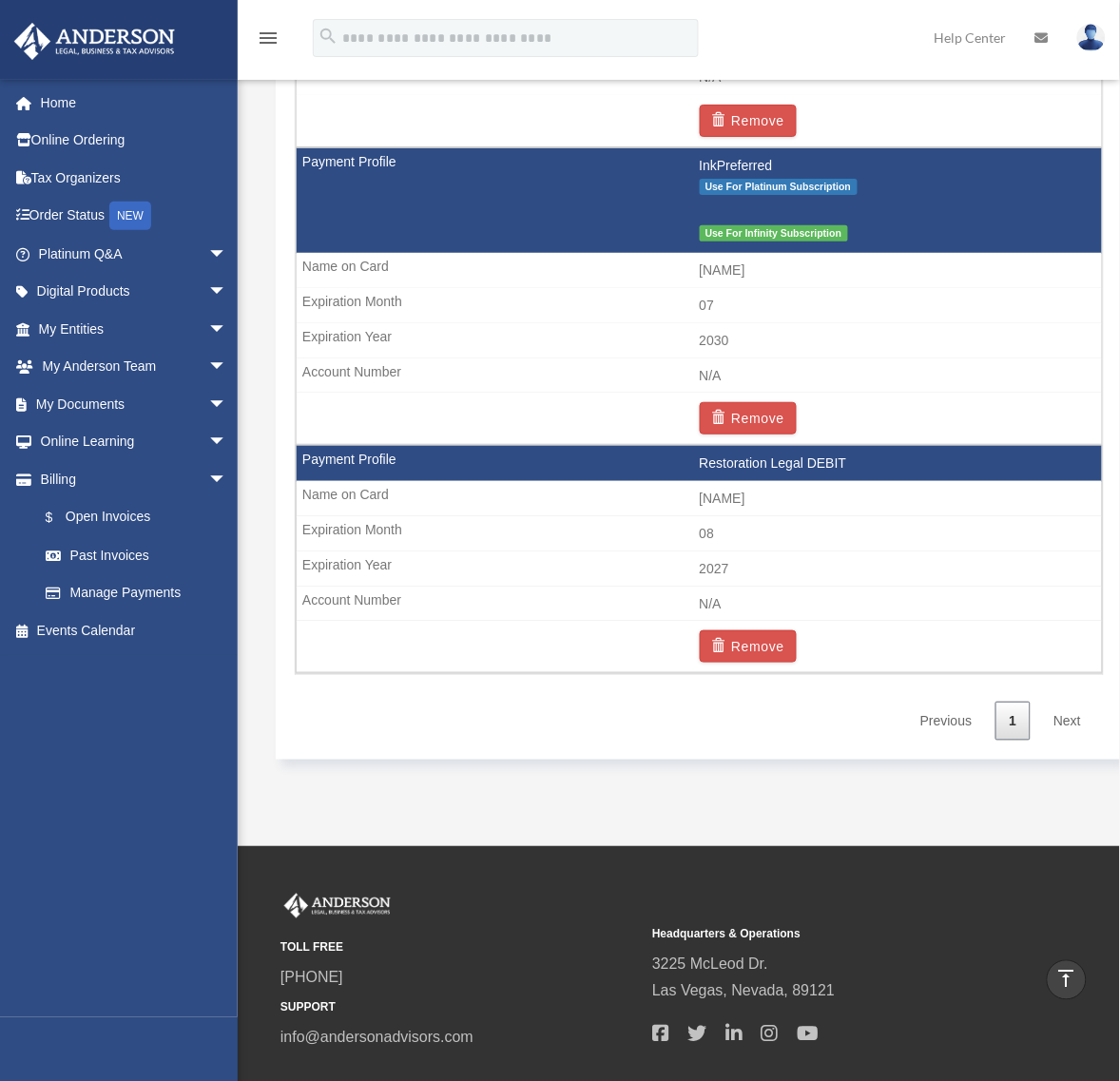 click on "Restoration Legal DEBIT" at bounding box center [699, 464] 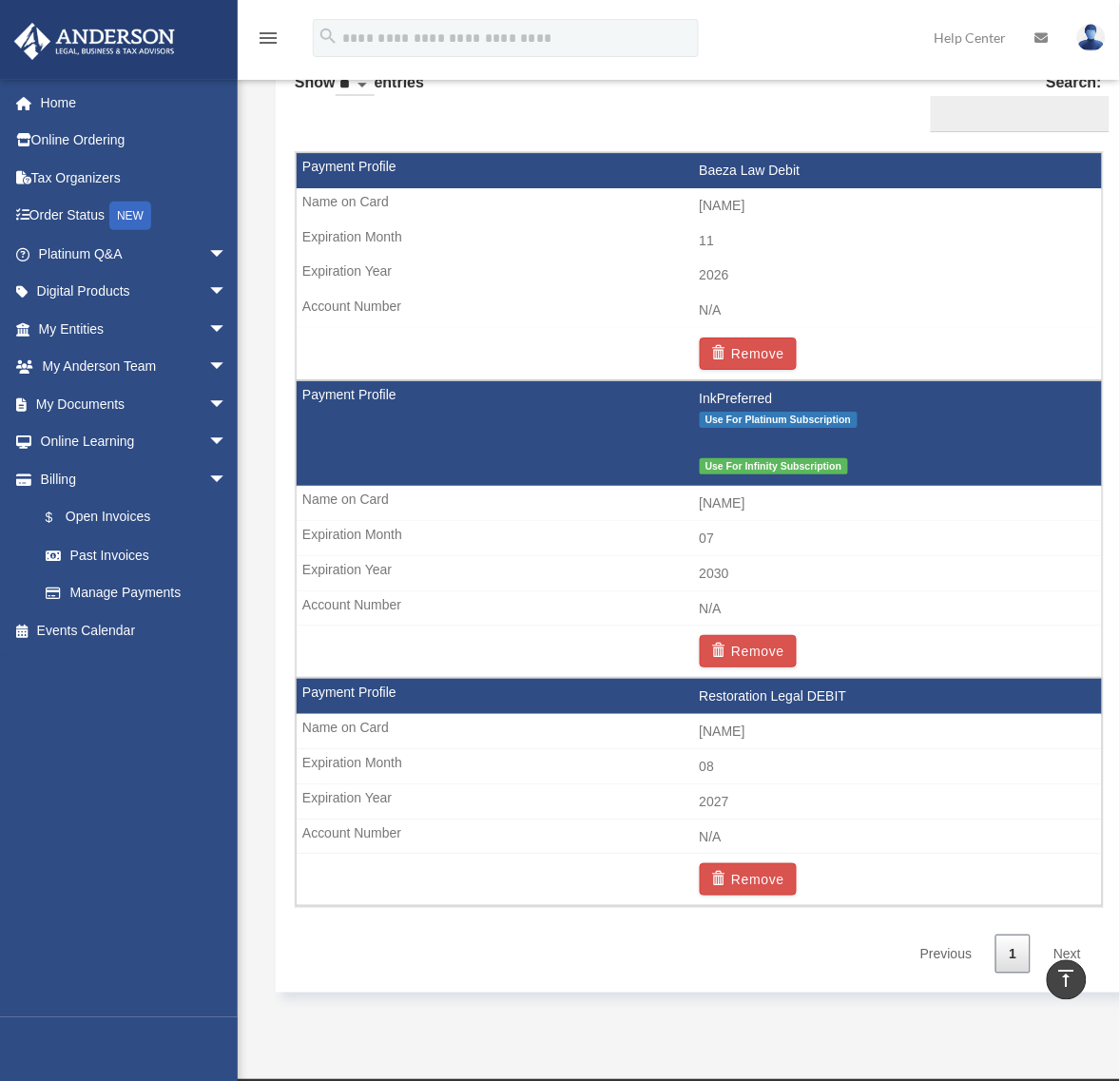 scroll, scrollTop: 1223, scrollLeft: 0, axis: vertical 